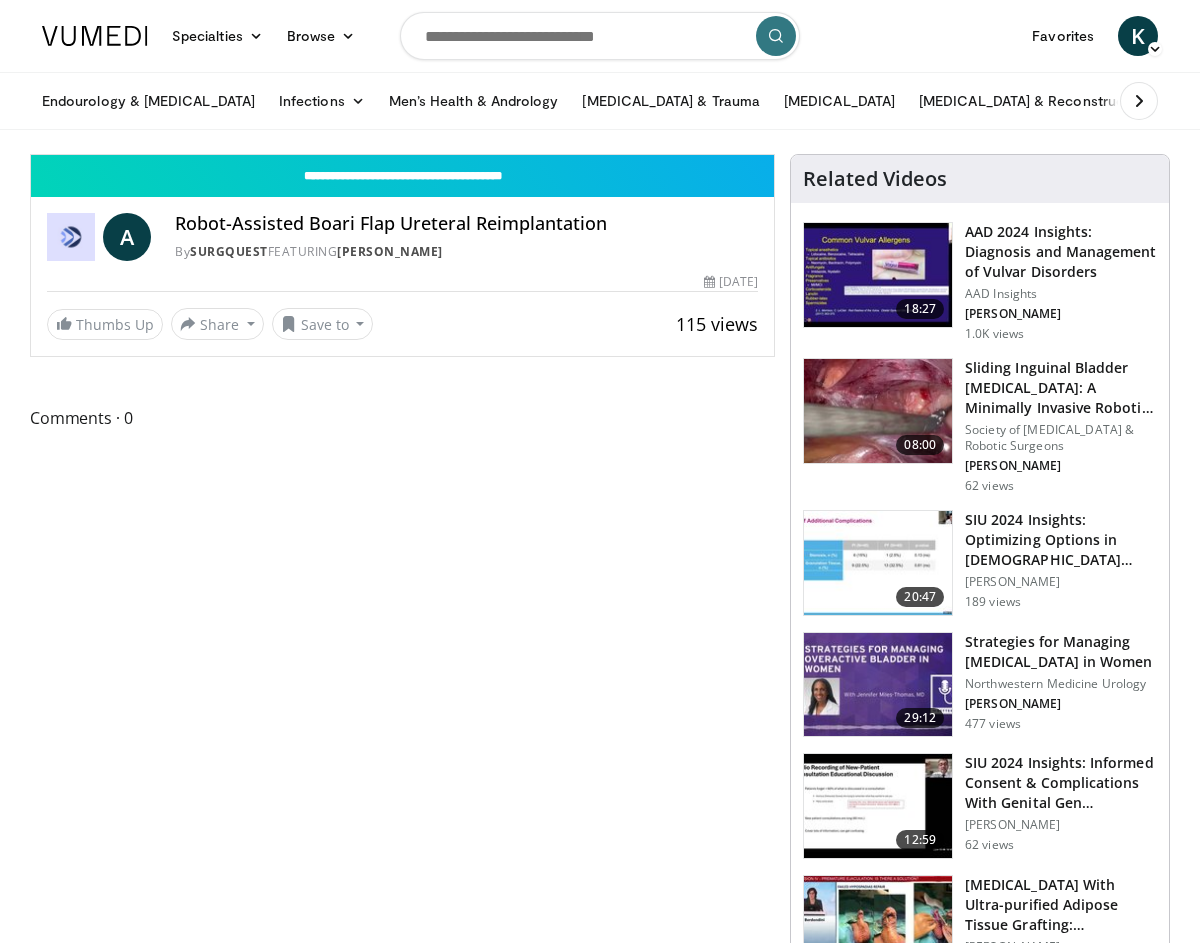 scroll, scrollTop: 0, scrollLeft: 0, axis: both 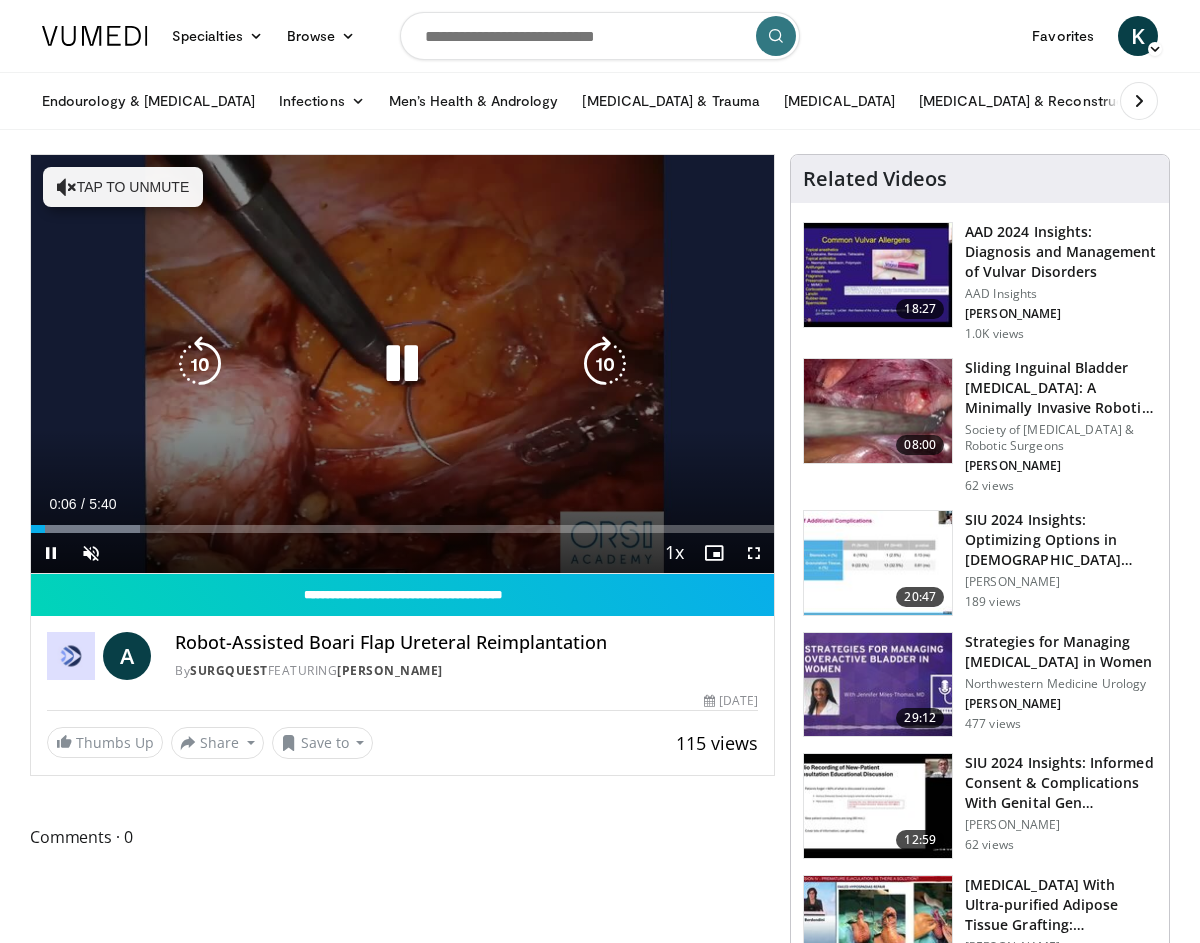 click on "Tap to unmute" at bounding box center (123, 187) 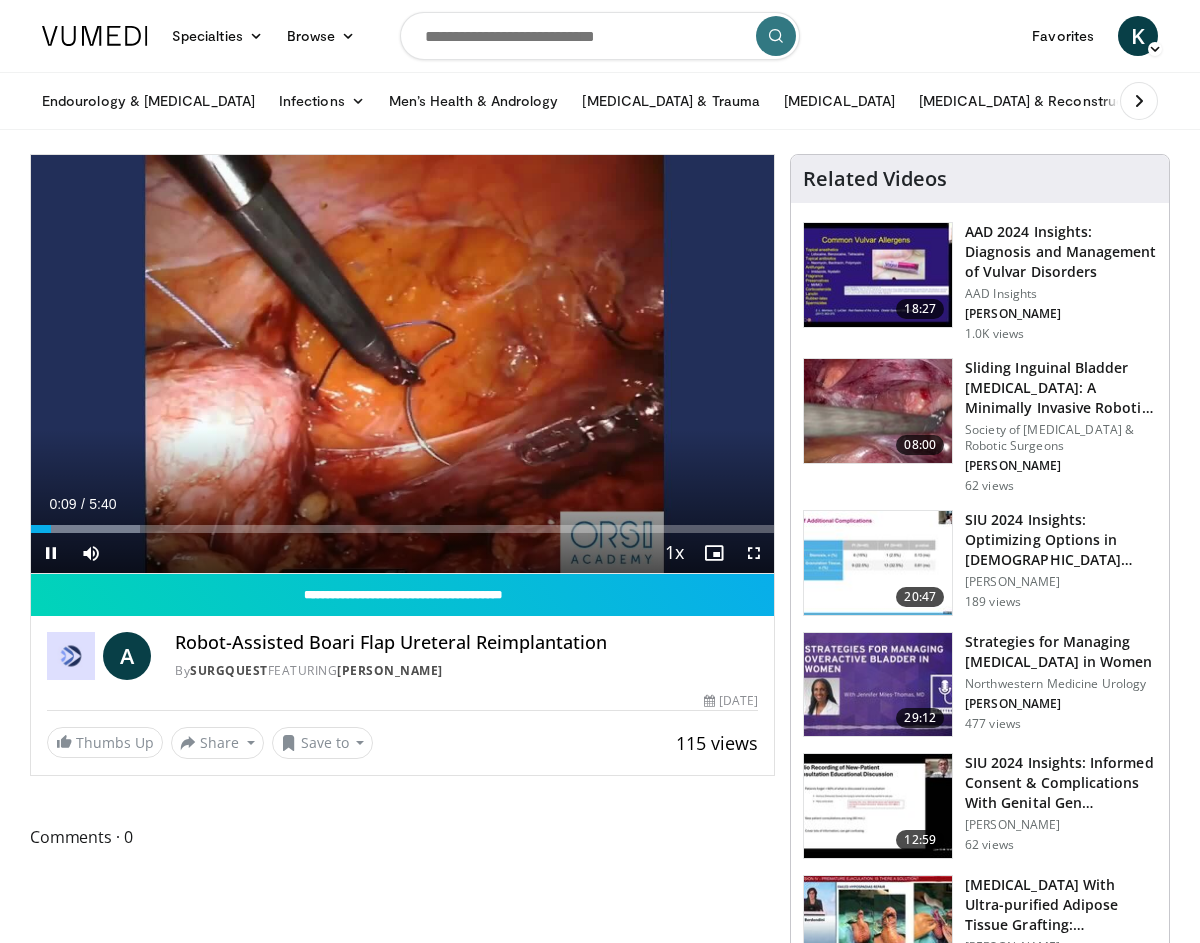 click on "+" at bounding box center [129, 583] 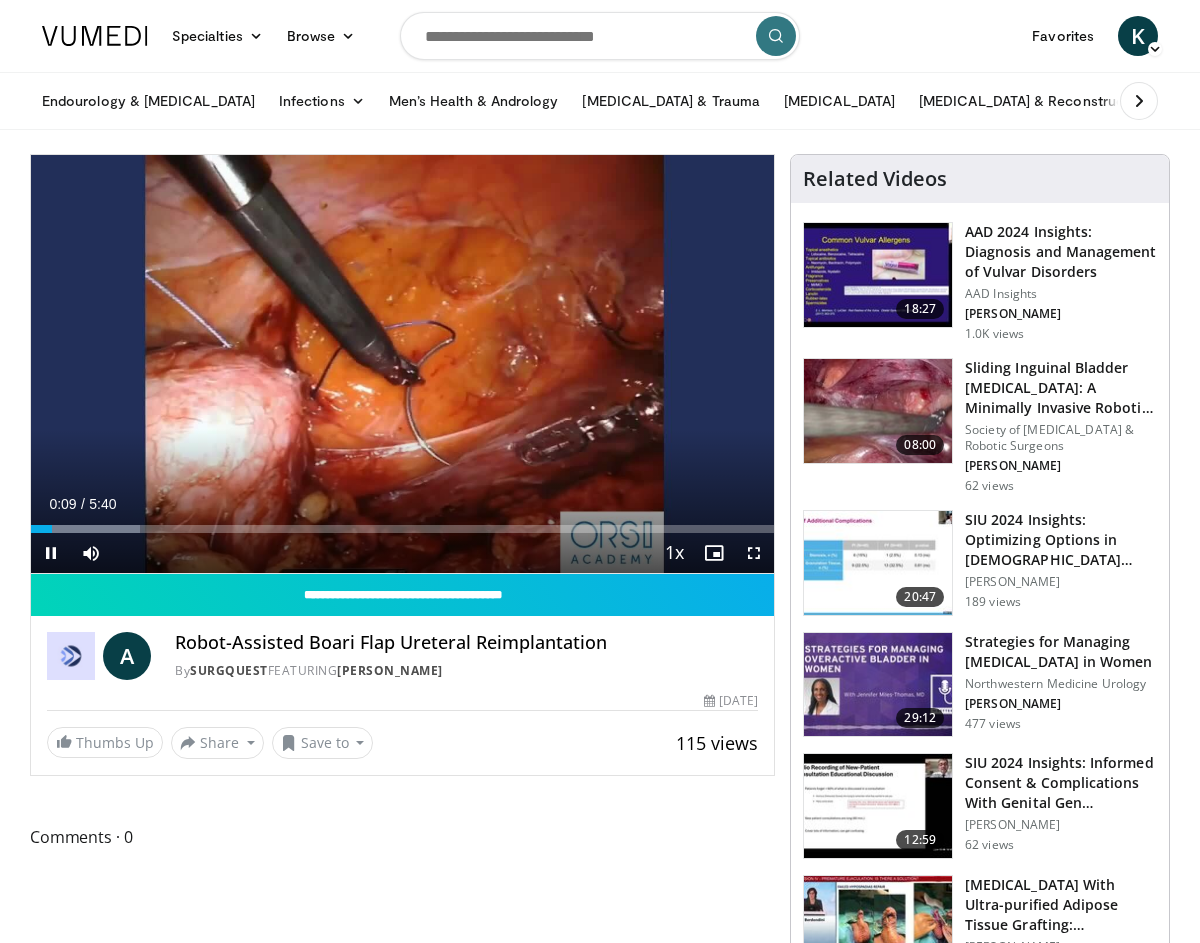 click on "+" at bounding box center [129, 583] 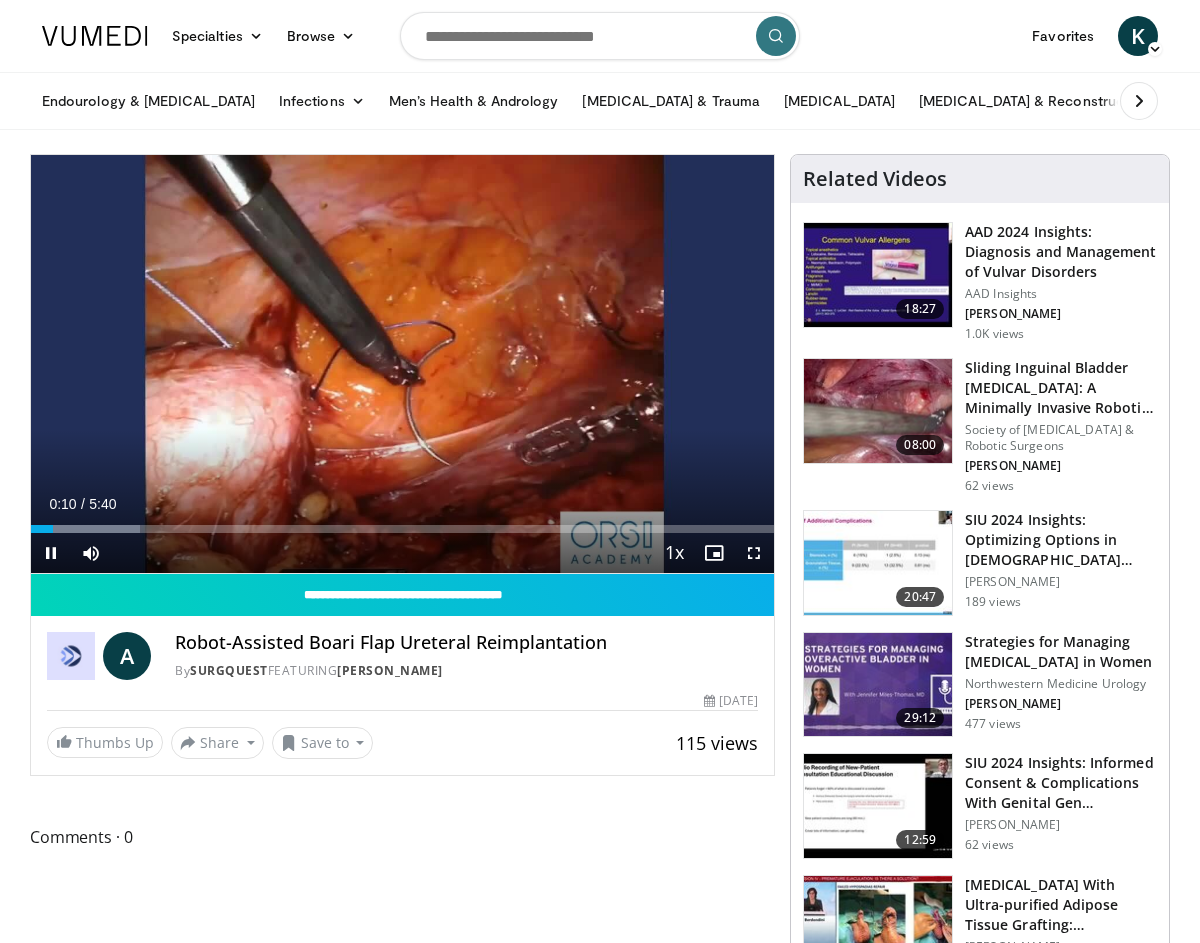 click on "+" at bounding box center (129, 583) 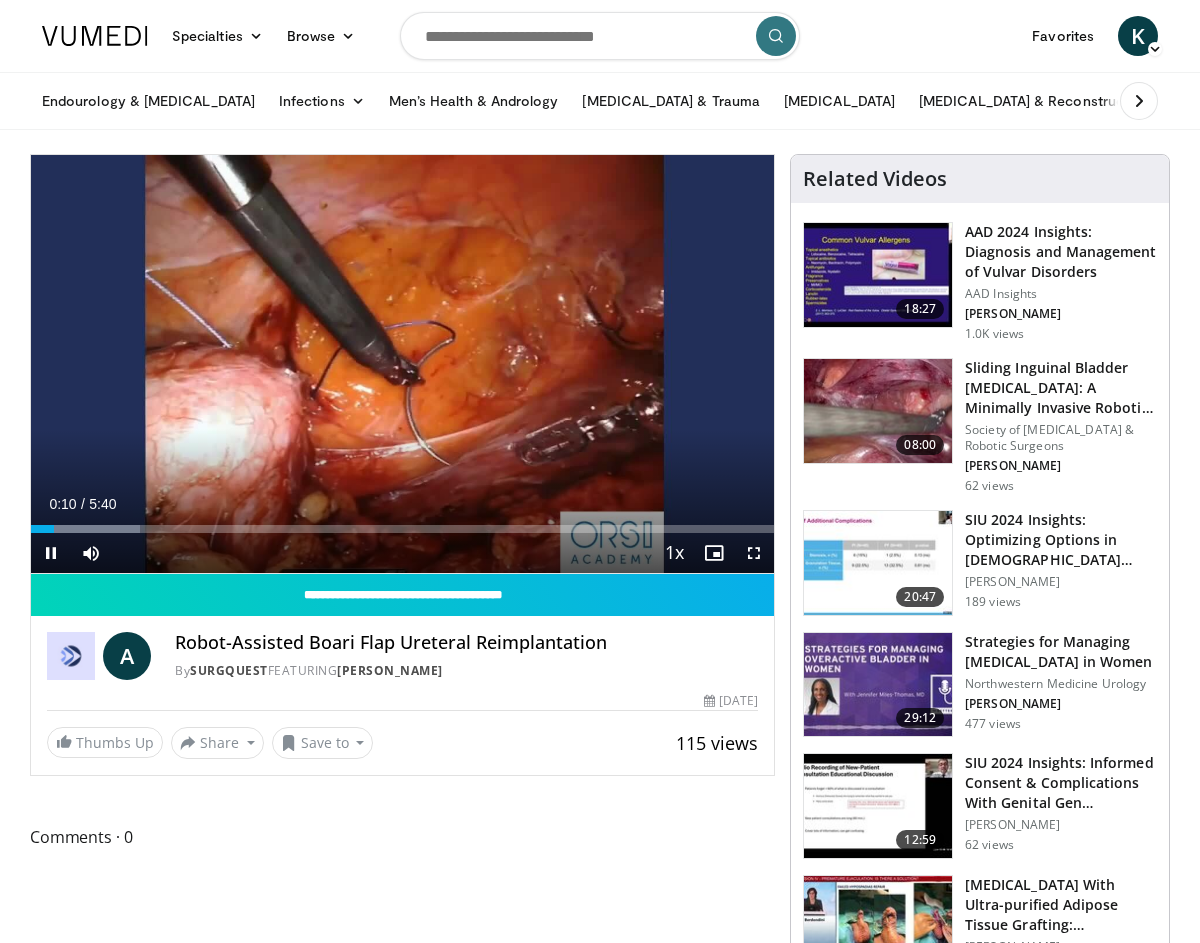 click on "+" at bounding box center [129, 583] 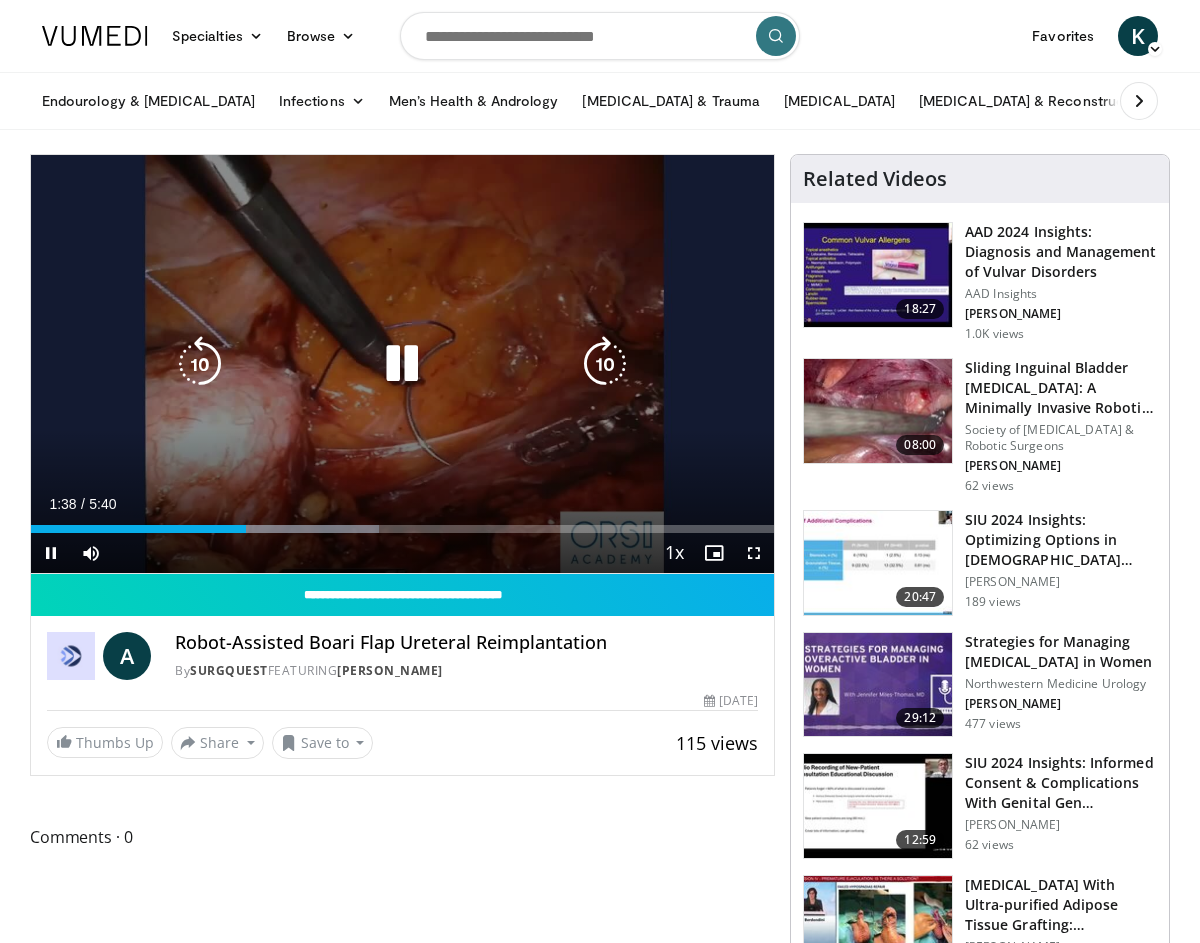 click at bounding box center [402, 364] 